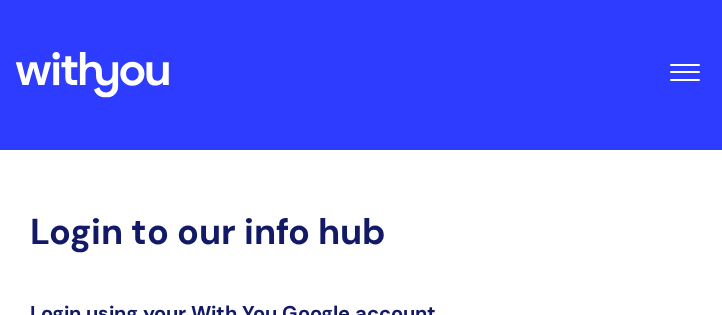 scroll, scrollTop: 415, scrollLeft: 0, axis: vertical 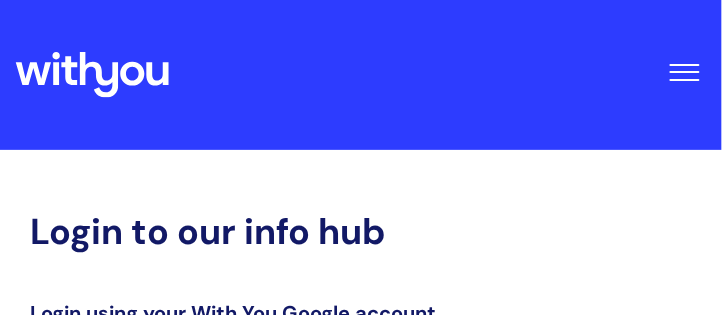 click at bounding box center (684, 67) 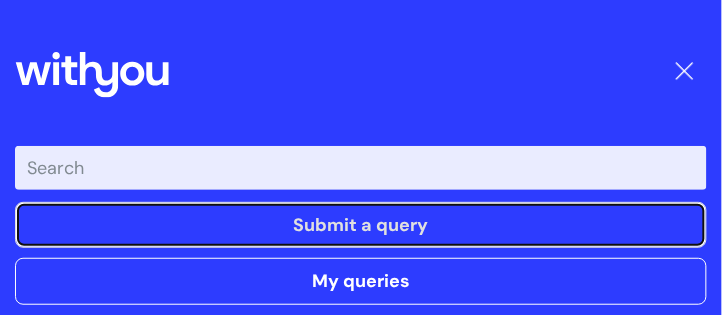 click on "Submit a query" at bounding box center [361, 225] 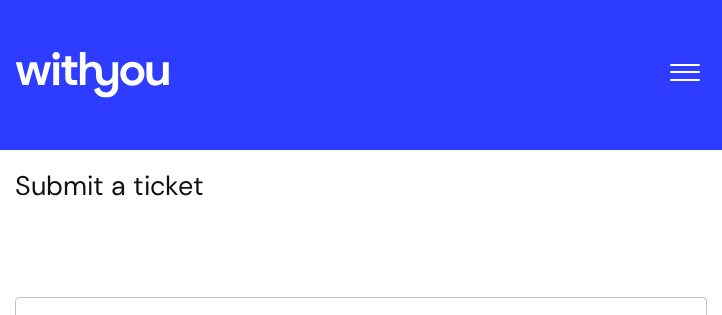 scroll, scrollTop: 0, scrollLeft: 0, axis: both 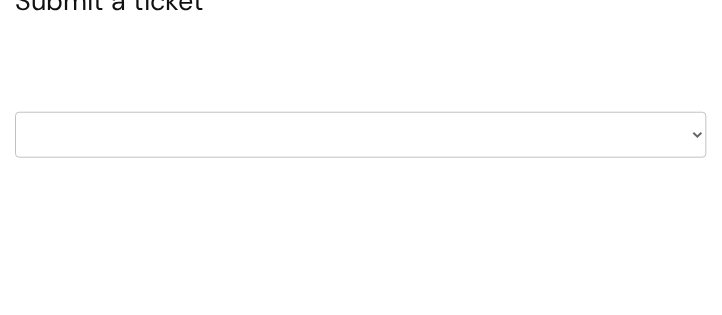 click on "HR / People
IT and Support
Clinical Drug Alerts
Finance Accounts
Data Support Team
Data Protection
External Communications
Learning and Development
Information Requests & Reports - Data Analysts
Insurance
Internal Communications
Pensions
Surrey NHS Talking Therapies
Payroll
Safeguarding" at bounding box center [361, 135] 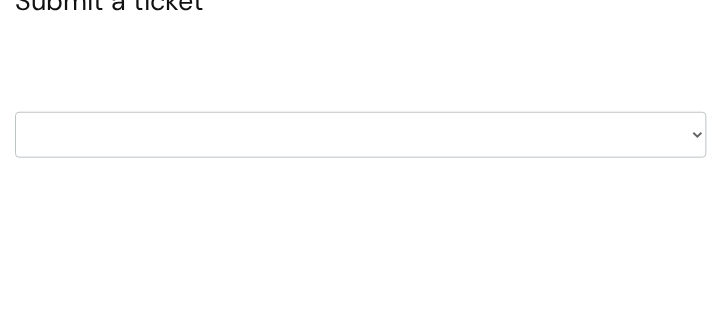 select on "it_and_support" 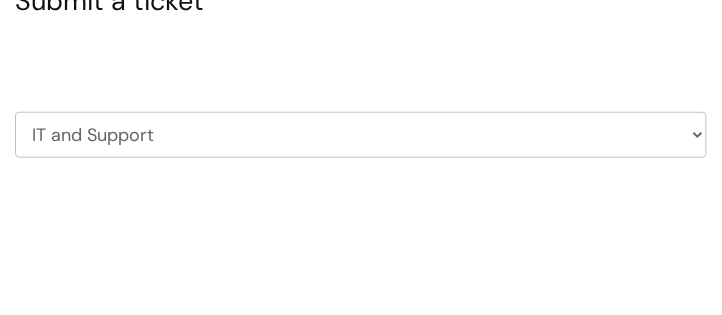 click on "HR / People
IT and Support
Clinical Drug Alerts
Finance Accounts
Data Support Team
Data Protection
External Communications
Learning and Development
Information Requests & Reports - Data Analysts
Insurance
Internal Communications
Pensions
Surrey NHS Talking Therapies
Payroll
Safeguarding" at bounding box center (361, 135) 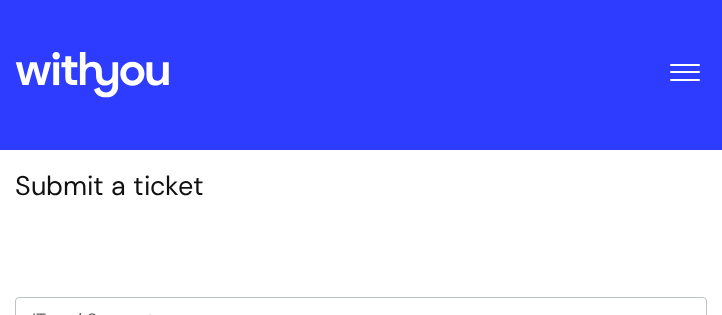 scroll, scrollTop: 0, scrollLeft: 0, axis: both 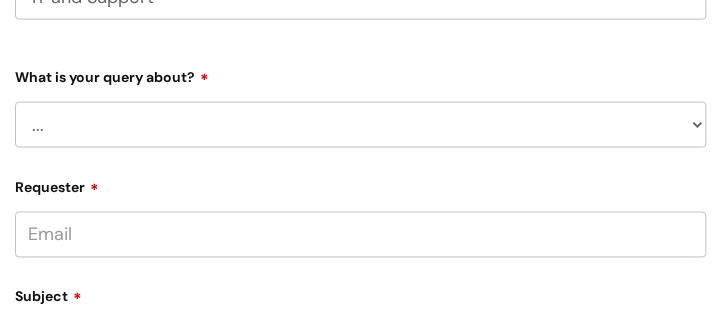 click on "...
Mobile Phone Reset & MFA
Accounts, Starters and Leavers
IT Hardware issue
I need help logging in
Printing & Scanning
Something Else
System/software" at bounding box center (361, 125) 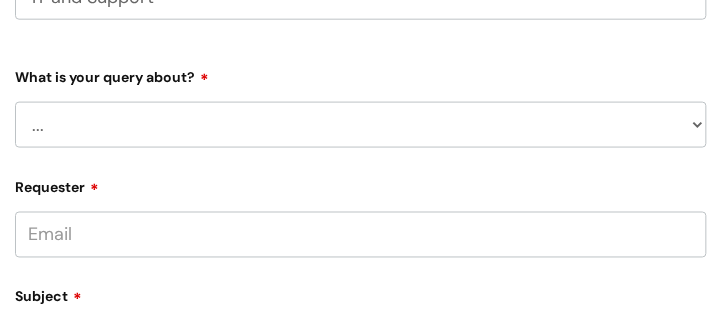 select on "Something Else" 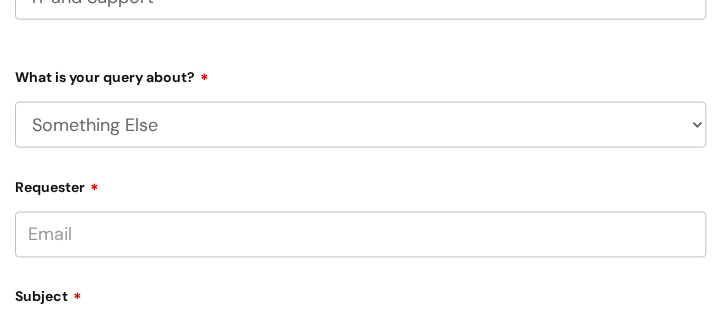 click on "...
Mobile Phone Reset & MFA
Accounts, Starters and Leavers
IT Hardware issue
I need help logging in
Printing & Scanning
Something Else
System/software" at bounding box center (361, 125) 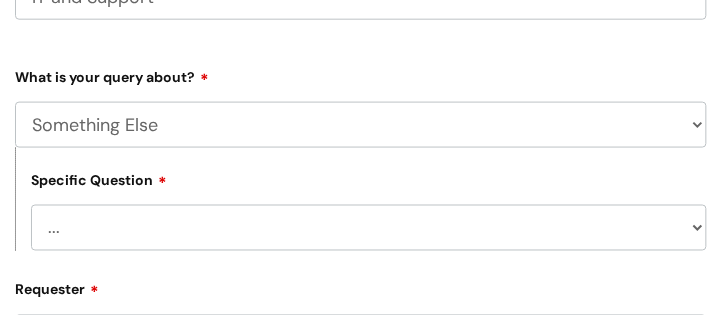 click on "... My problem is not listed" at bounding box center [369, 228] 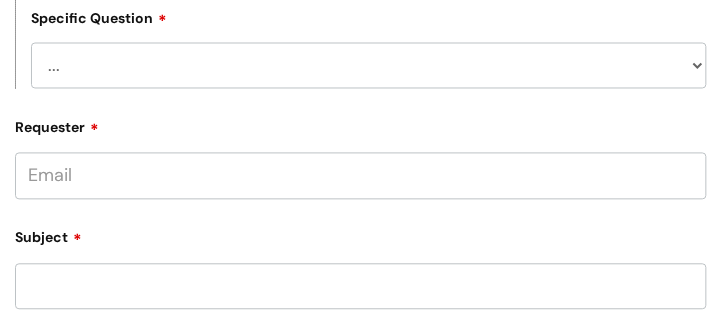 scroll, scrollTop: 505, scrollLeft: 0, axis: vertical 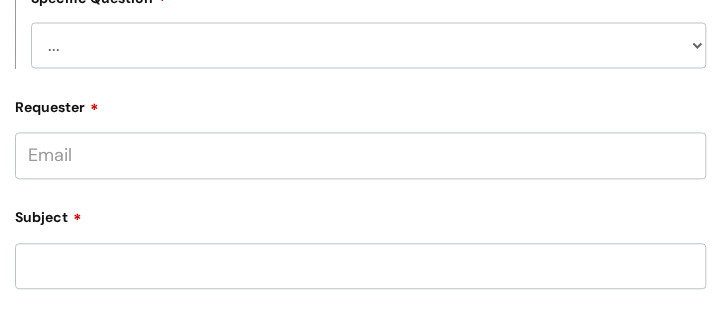 click on "... My problem is not listed" at bounding box center (369, 46) 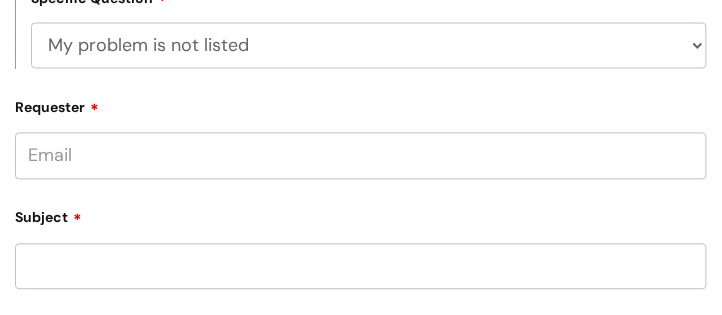 click on "... My problem is not listed" at bounding box center (369, 46) 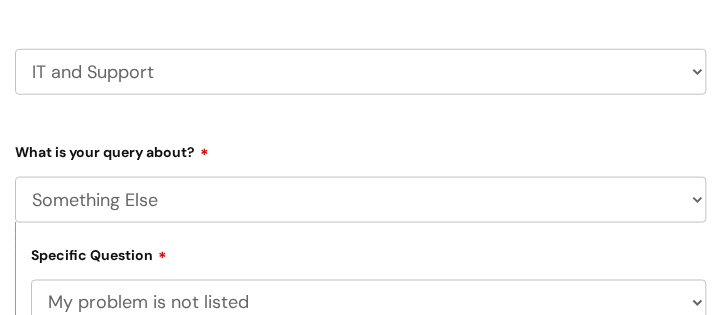 scroll, scrollTop: 0, scrollLeft: 0, axis: both 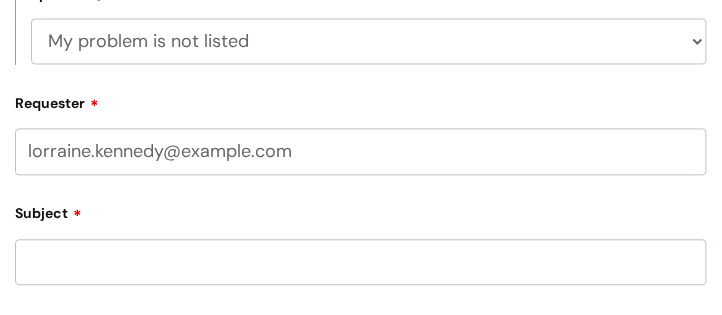 type on "lorraine.kennedy@example.com" 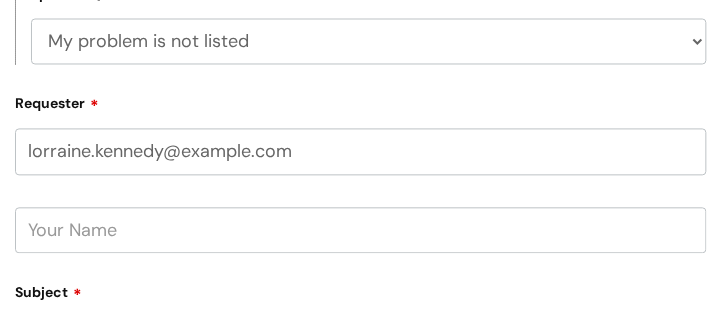 click at bounding box center [361, 231] 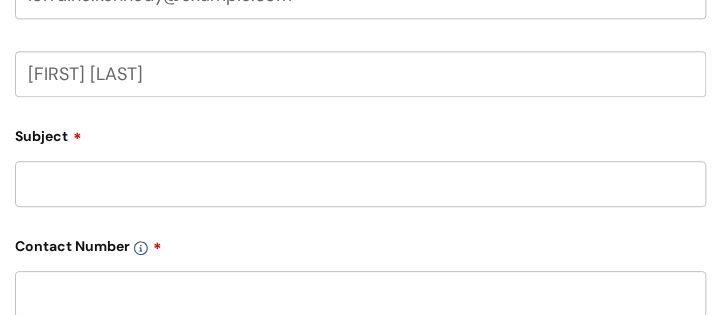 scroll, scrollTop: 686, scrollLeft: 0, axis: vertical 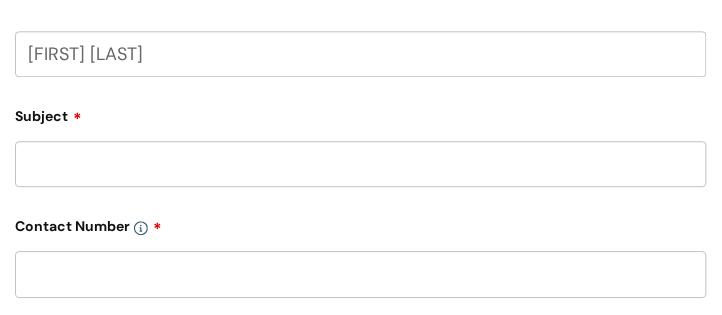 type on "[FIRST] [LAST]" 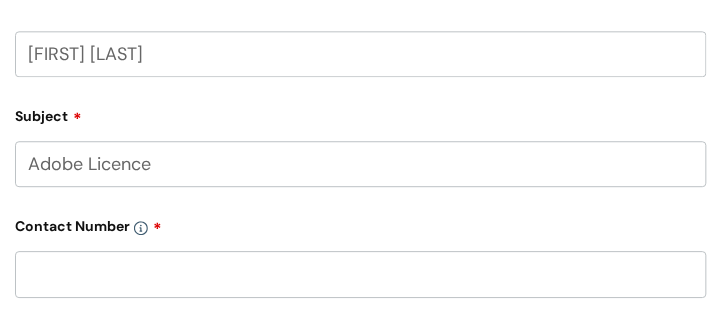 type on "Adobe Licence" 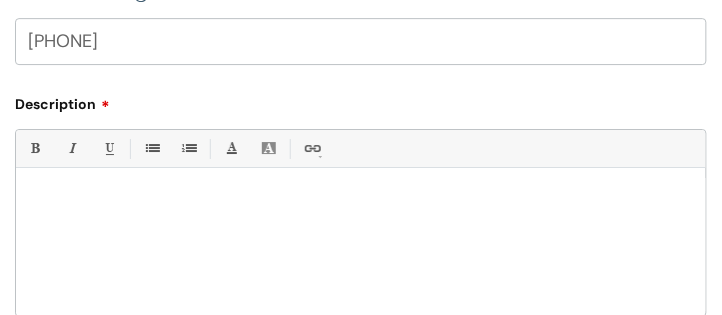 scroll, scrollTop: 968, scrollLeft: 0, axis: vertical 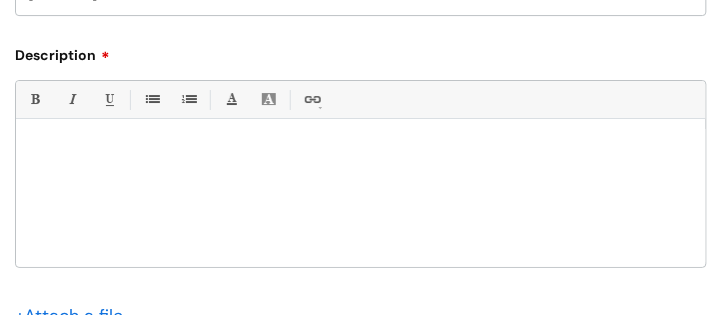 type on "[PHONE]" 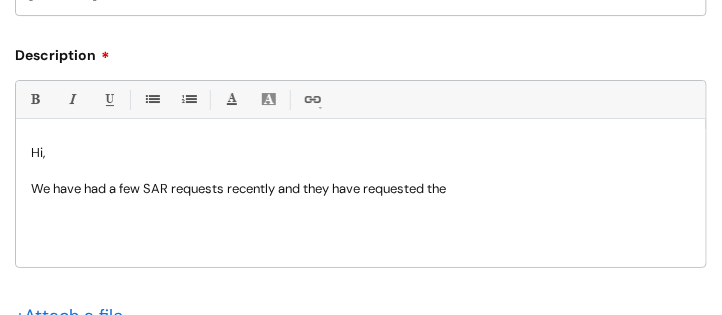 click on "We have had a few SAR requests recently and they have requested the" at bounding box center (361, 189) 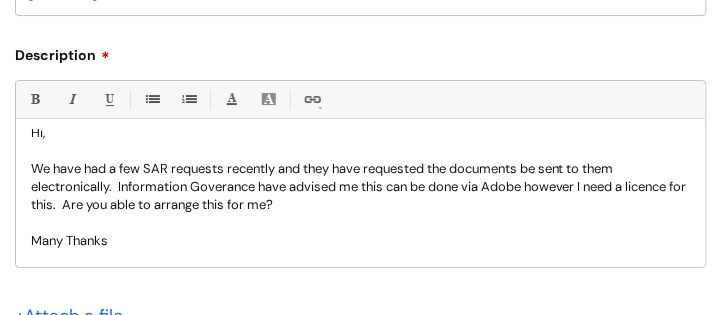 scroll, scrollTop: 38, scrollLeft: 0, axis: vertical 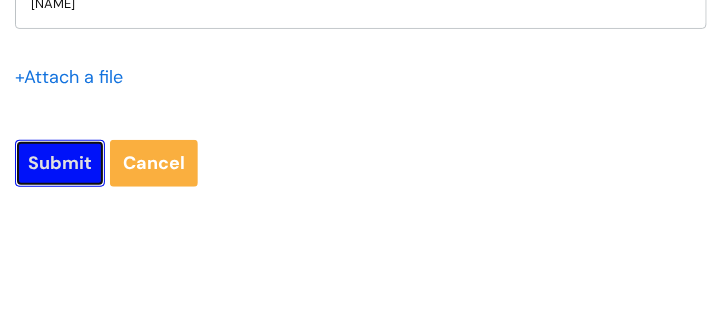 click on "Submit" at bounding box center (60, 163) 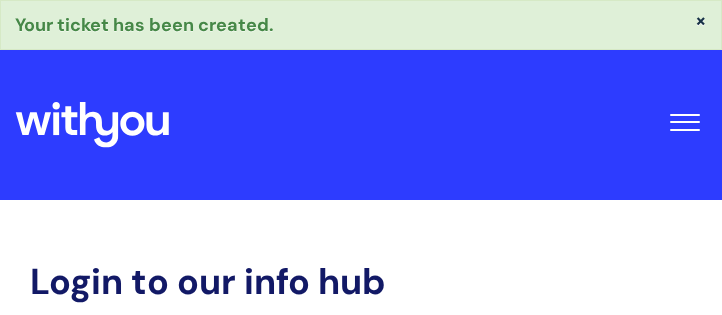 scroll, scrollTop: 465, scrollLeft: 0, axis: vertical 